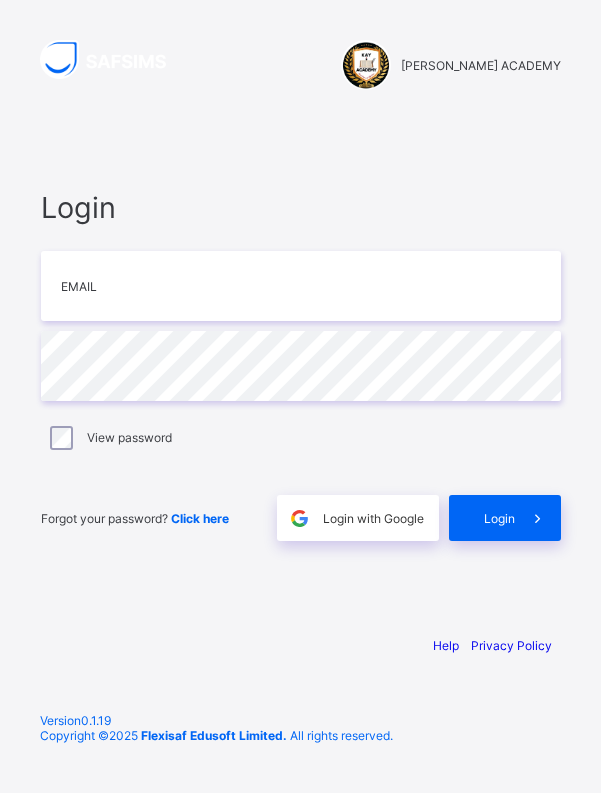scroll, scrollTop: 0, scrollLeft: 0, axis: both 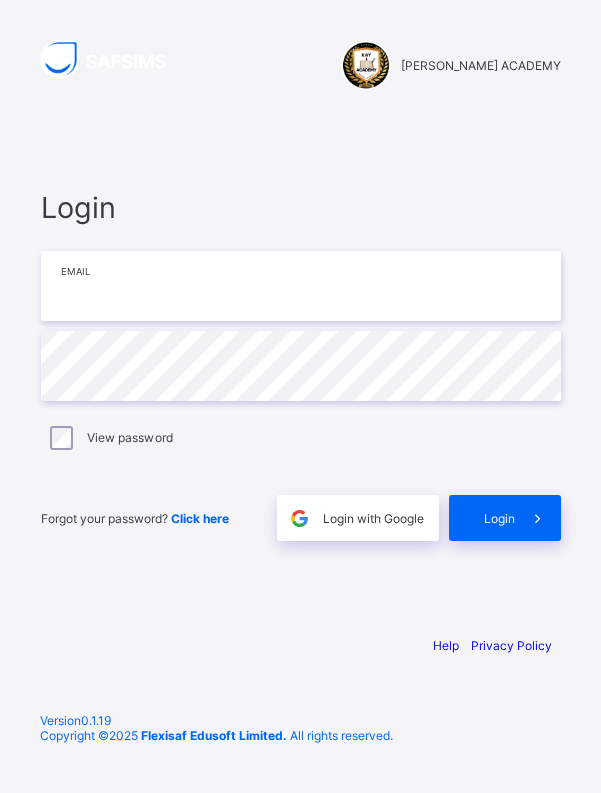 type on "**********" 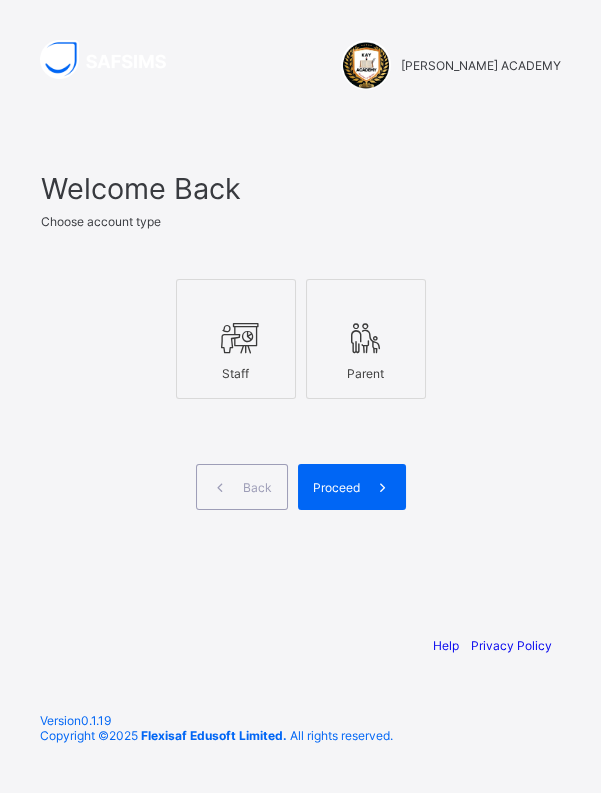 click at bounding box center (236, 338) 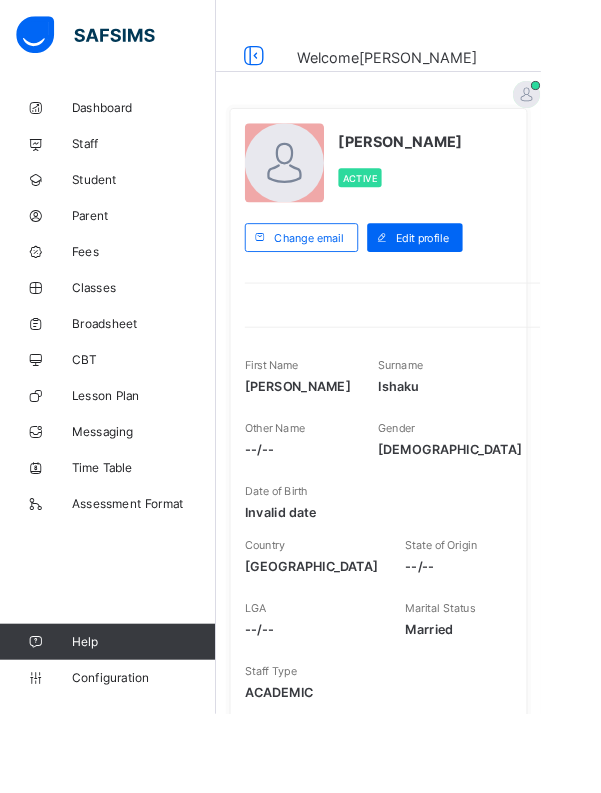 click on "CBT" at bounding box center (160, 400) 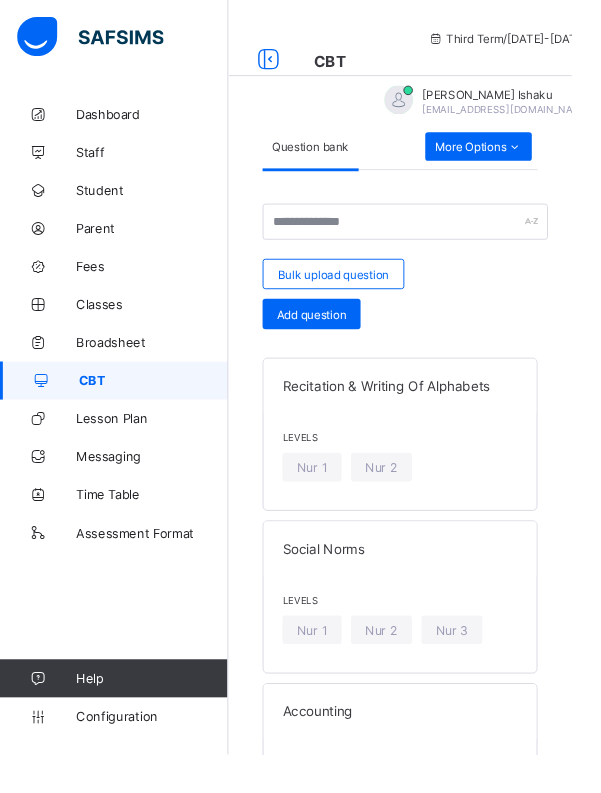 click on "More Options" at bounding box center (503, 154) 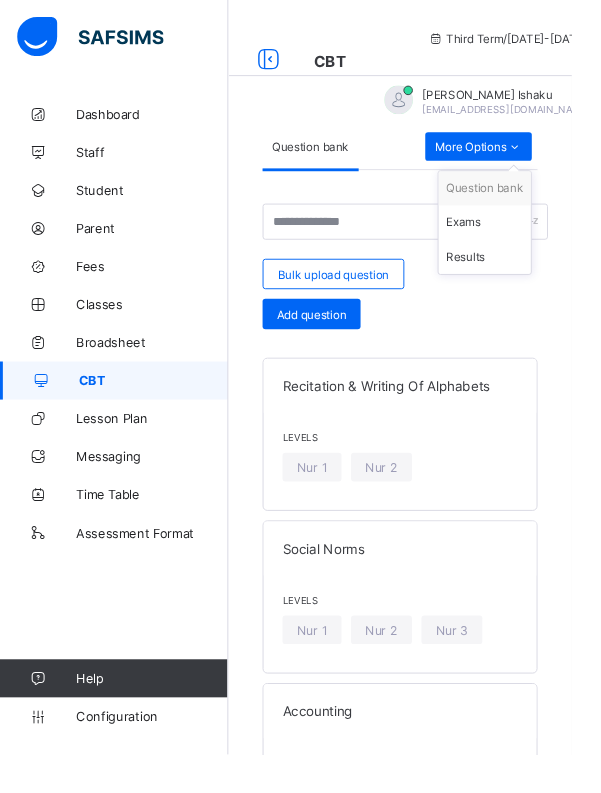 click on "Exams" at bounding box center [509, 234] 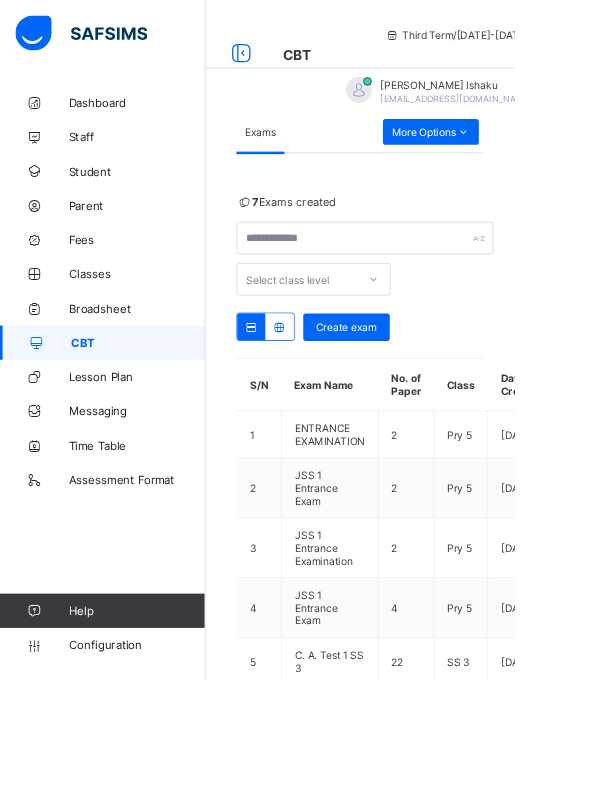 click on "View all papers Deactivate" at bounding box center [0, 0] 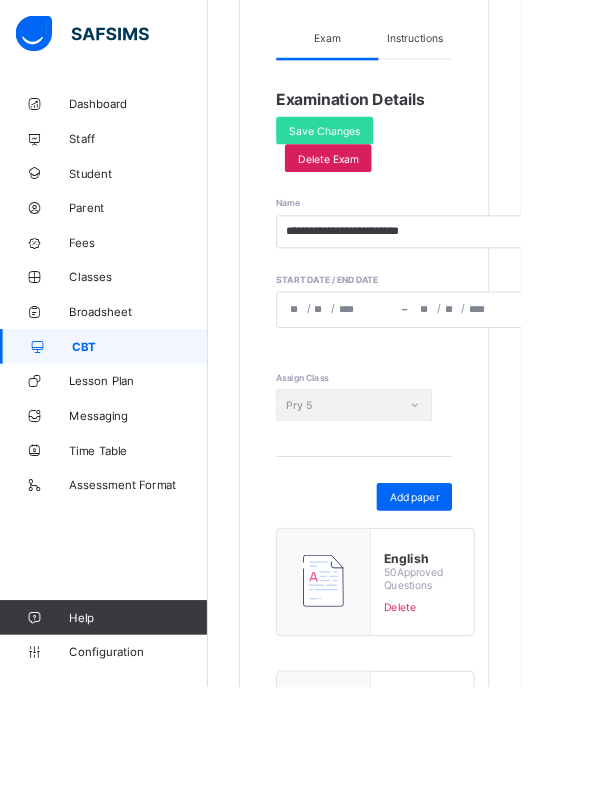 scroll, scrollTop: 226, scrollLeft: 0, axis: vertical 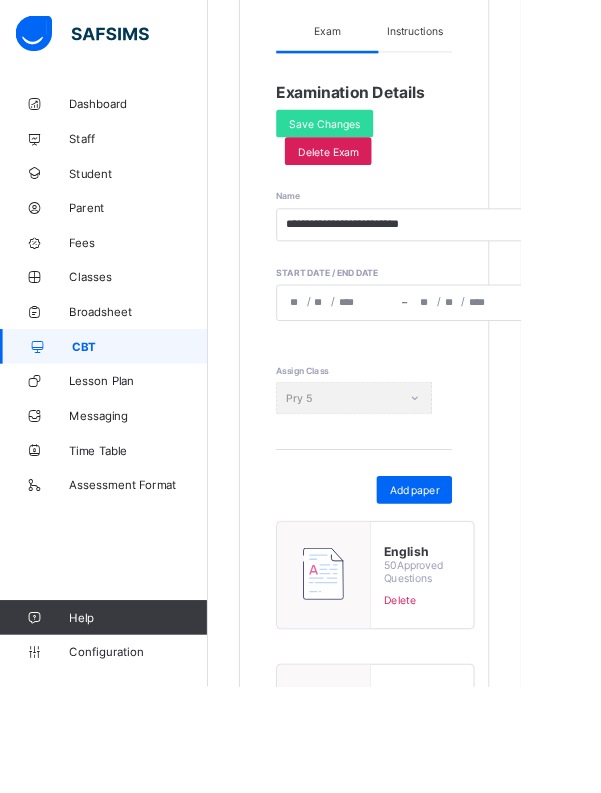 click at bounding box center (373, 663) 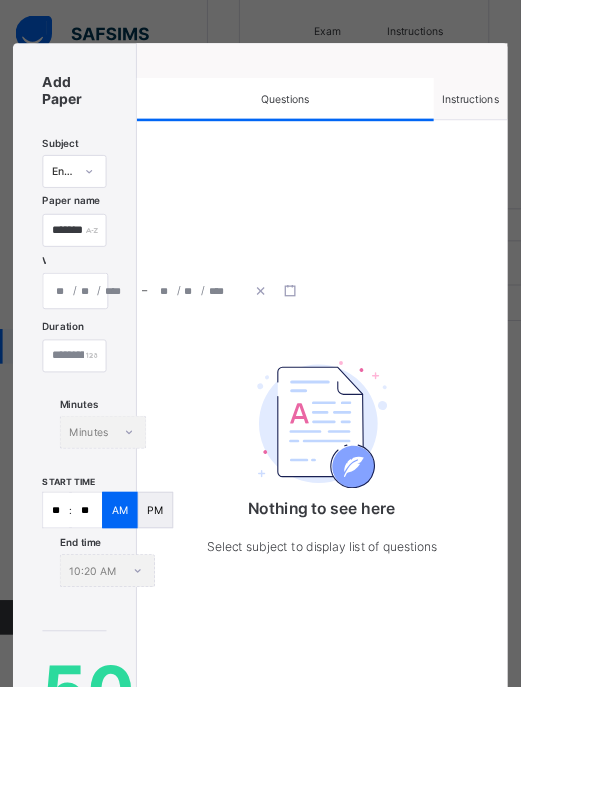 type on "*******" 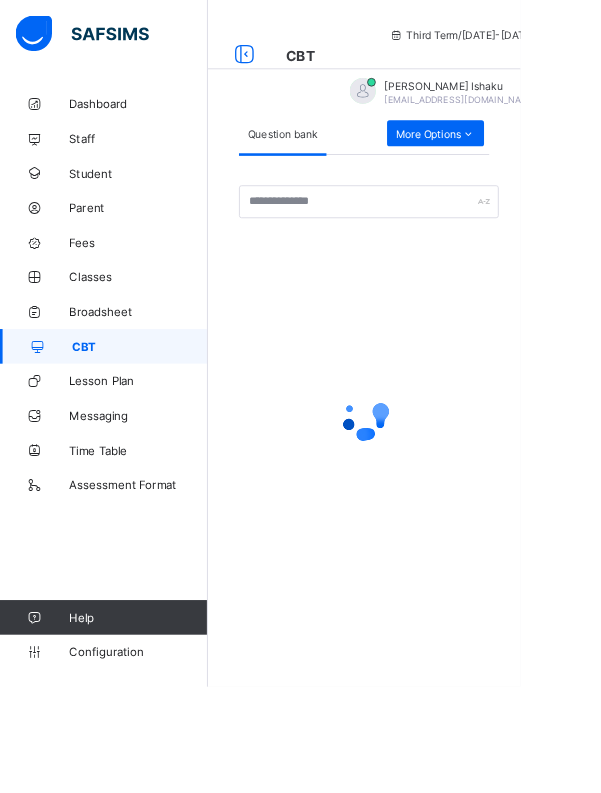 scroll, scrollTop: 0, scrollLeft: 0, axis: both 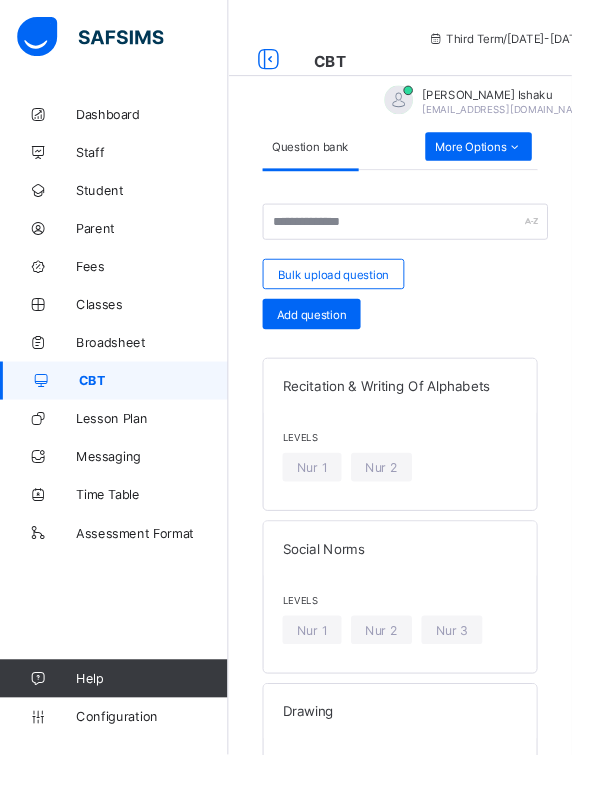 click on "More Options" at bounding box center [503, 154] 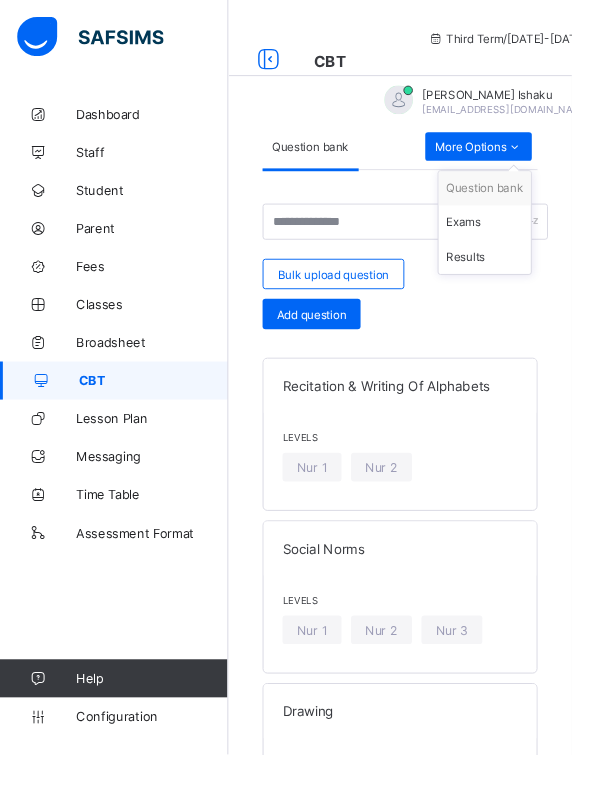 click on "Exams" at bounding box center [509, 234] 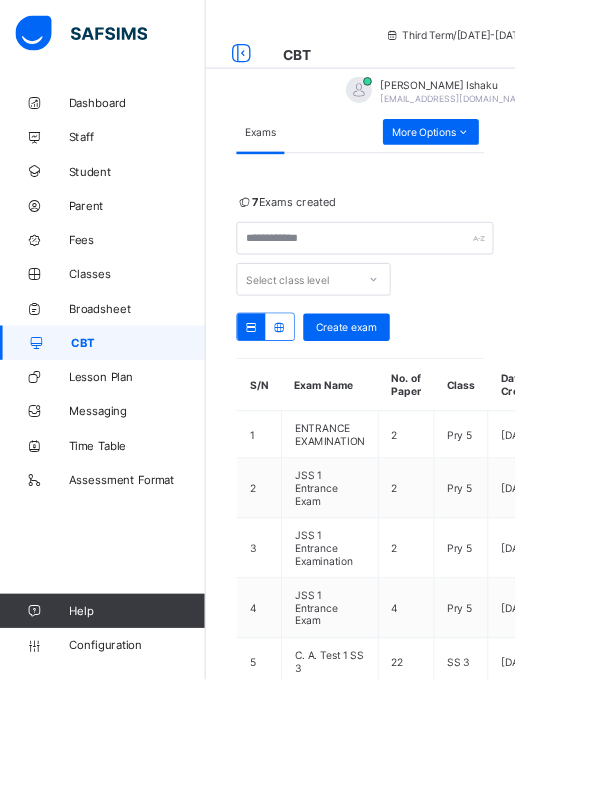 click on "View all papers Make actvie" at bounding box center [0, 0] 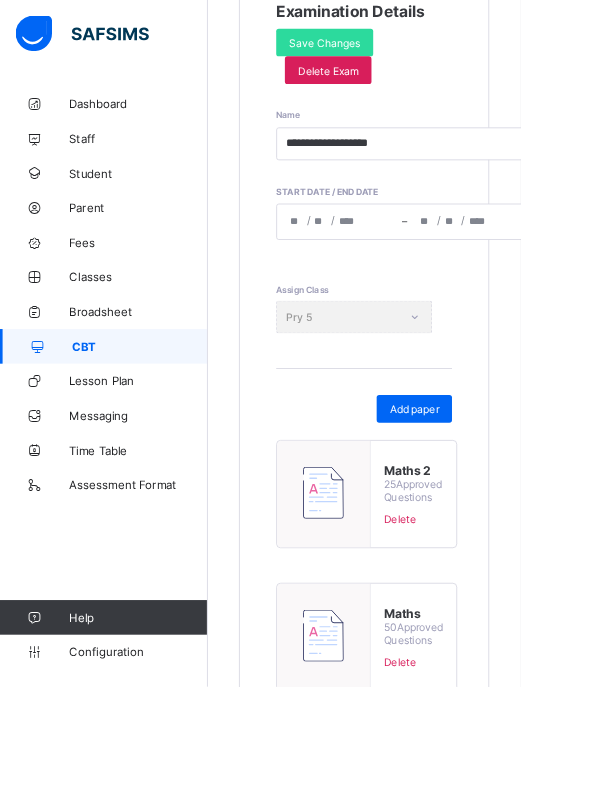 scroll, scrollTop: 323, scrollLeft: 0, axis: vertical 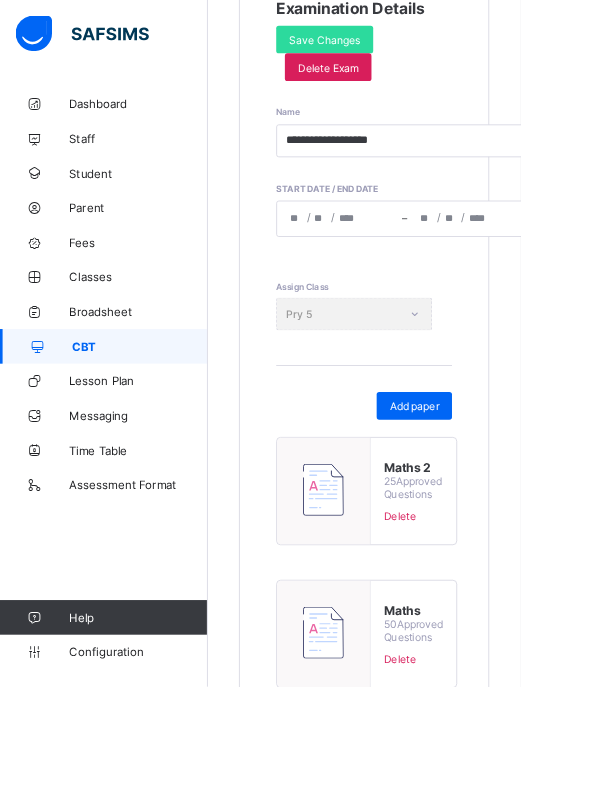 click at bounding box center [373, 731] 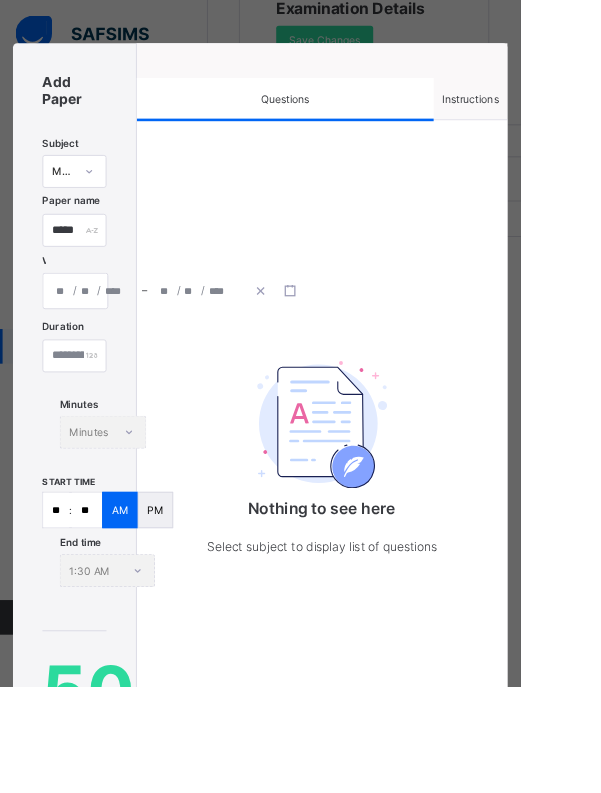 type on "*****" 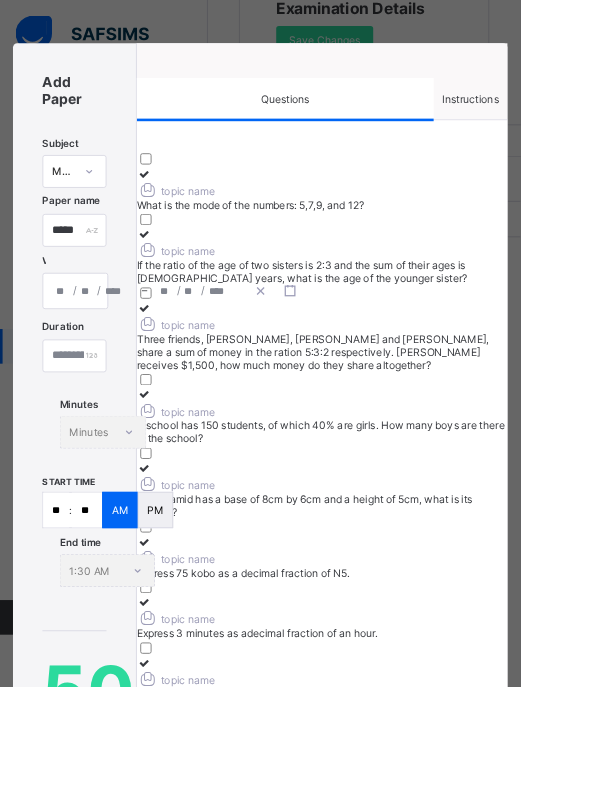 click on "**" at bounding box center [65, 589] 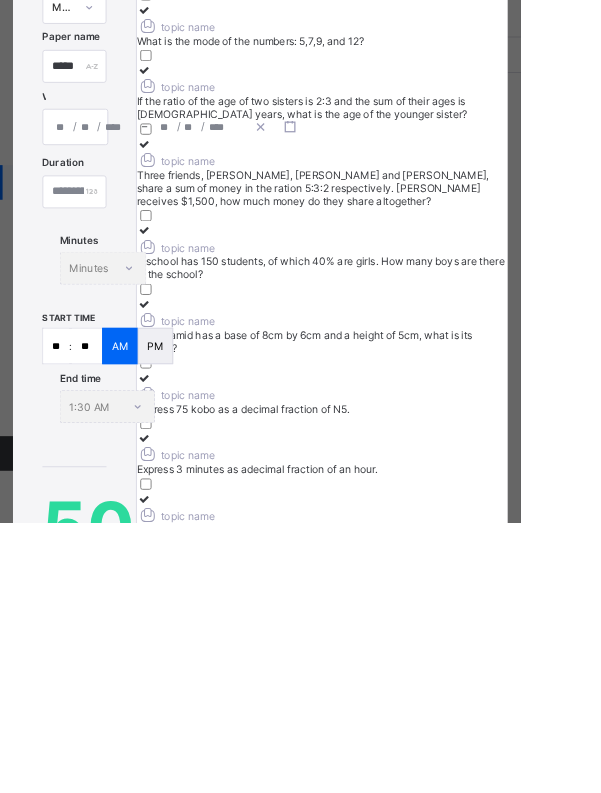 scroll, scrollTop: 323, scrollLeft: 0, axis: vertical 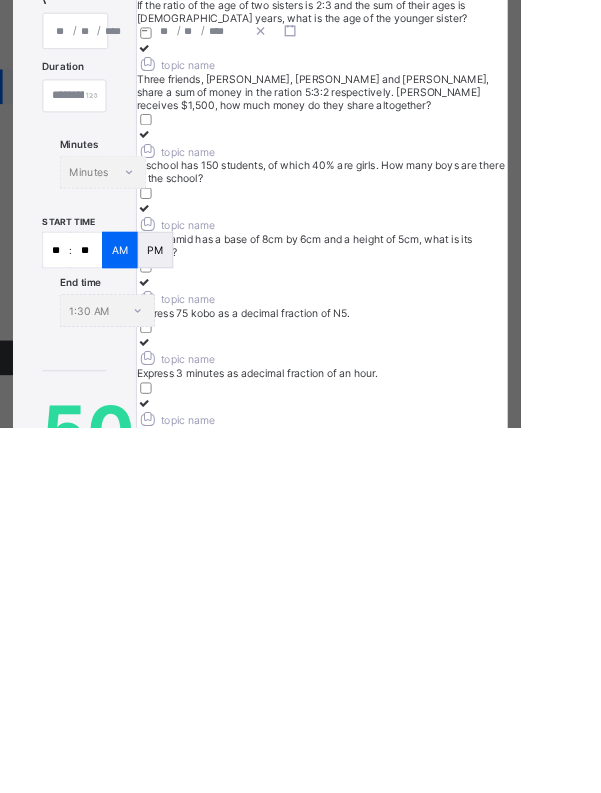 type on "*" 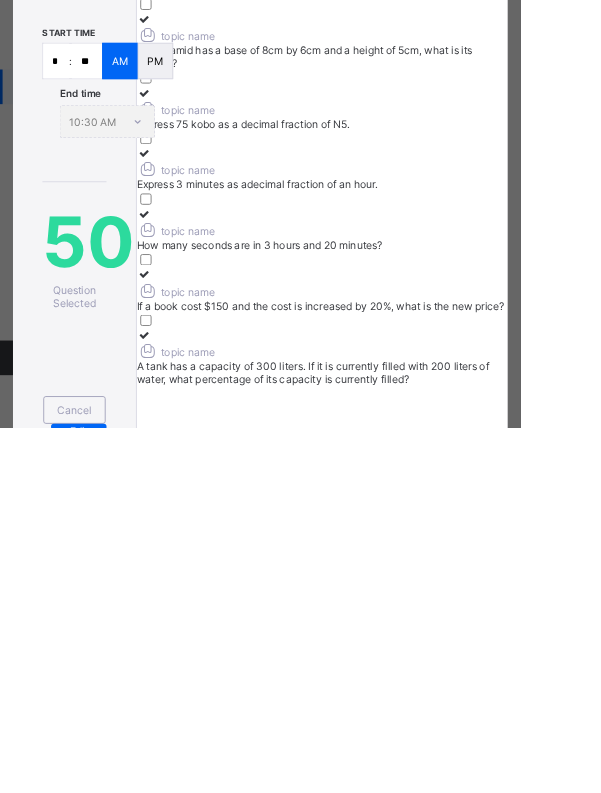 scroll, scrollTop: 220, scrollLeft: 0, axis: vertical 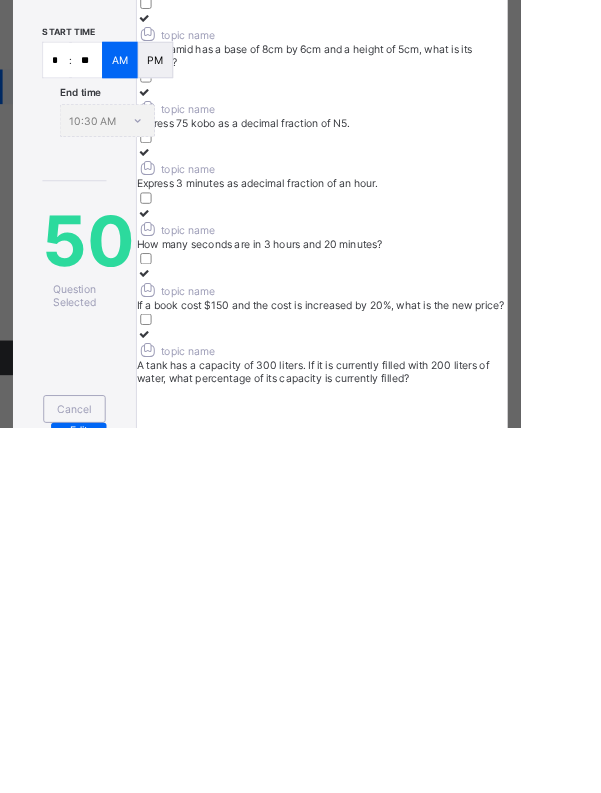 type on "*" 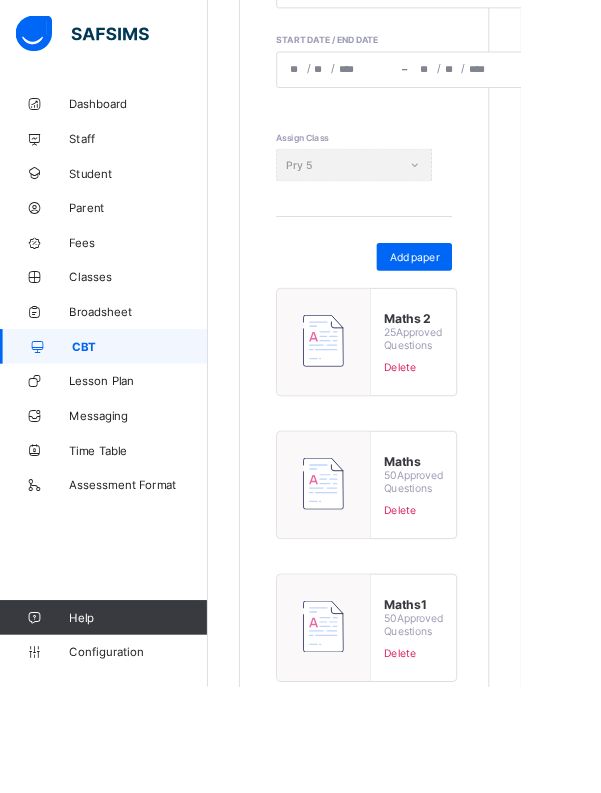 scroll, scrollTop: 501, scrollLeft: 0, axis: vertical 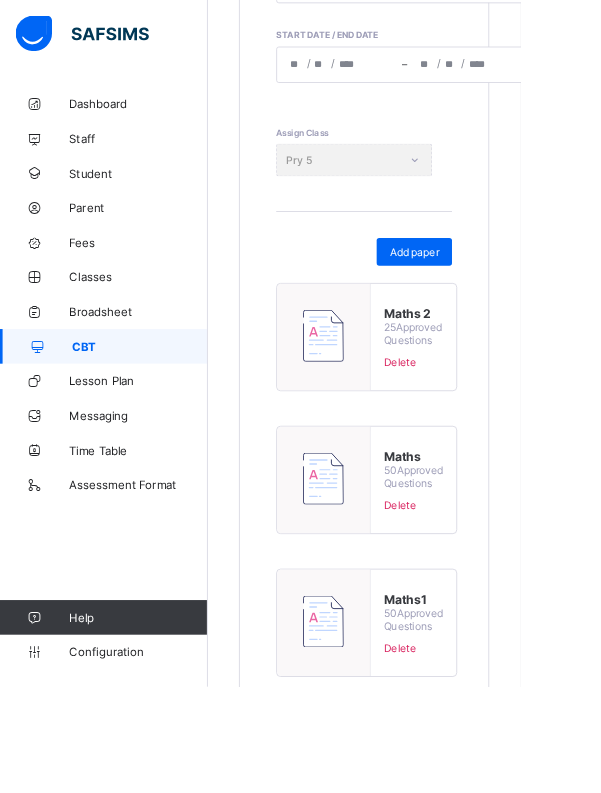 click at bounding box center (373, 883) 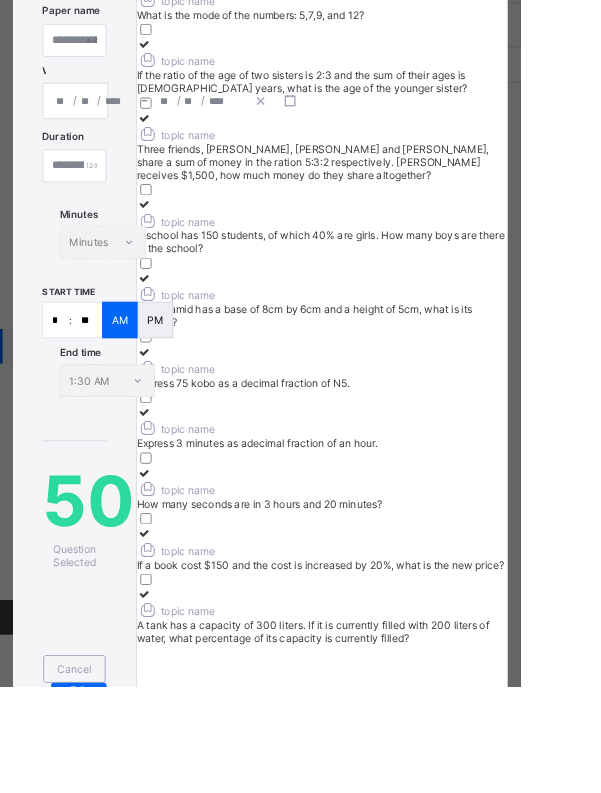 type on "*********" 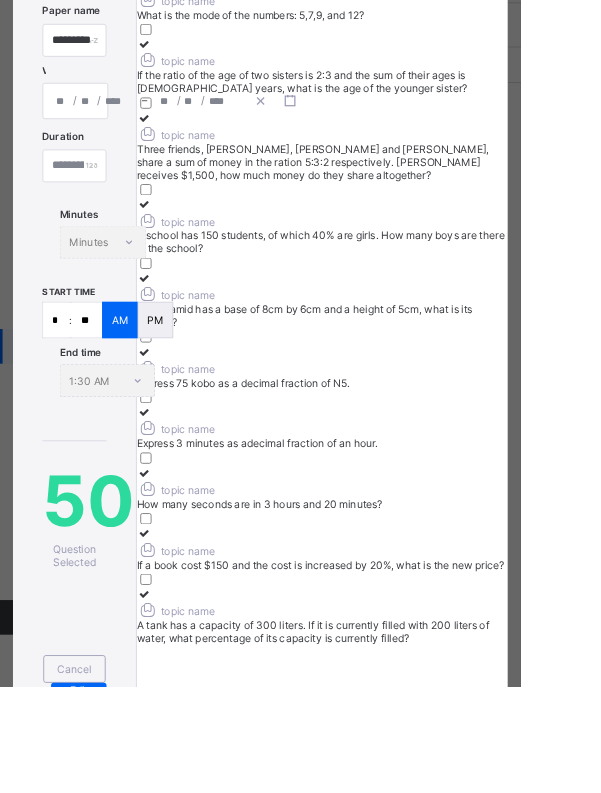 type on "**********" 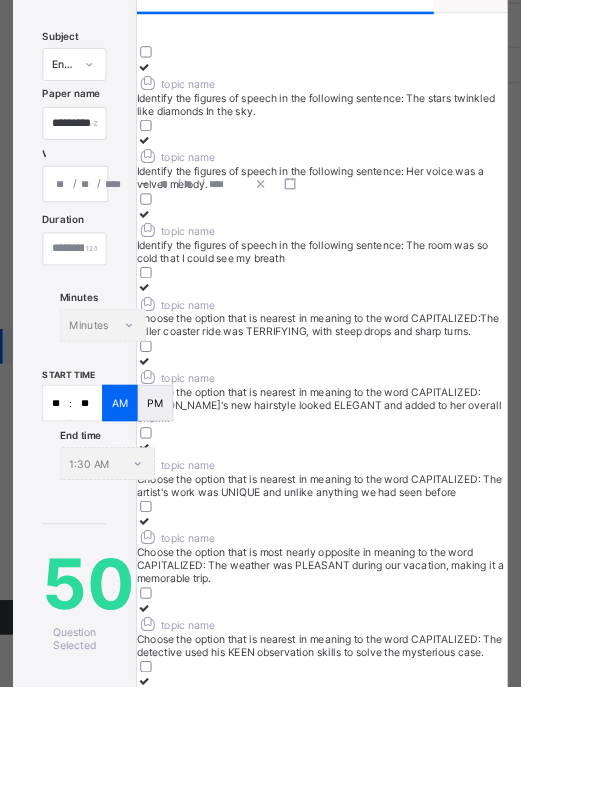 scroll, scrollTop: 220, scrollLeft: 0, axis: vertical 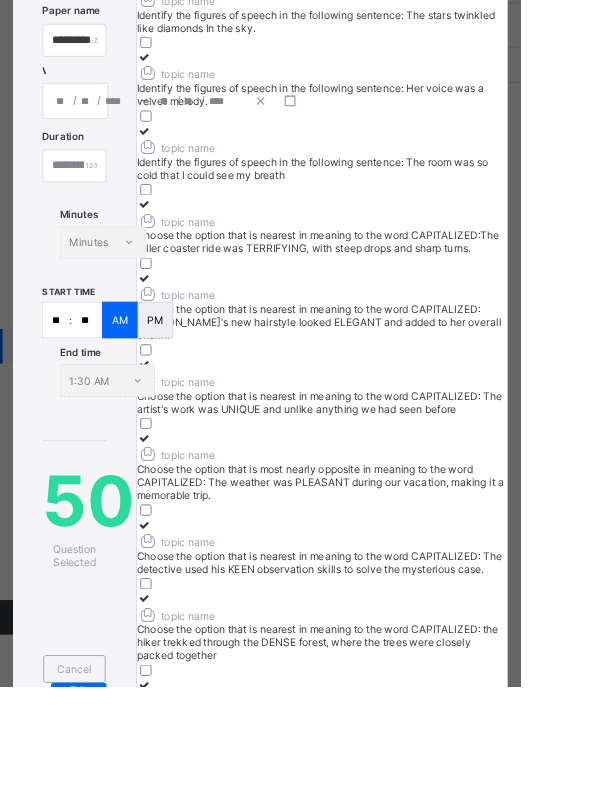 click on "**" at bounding box center (65, 369) 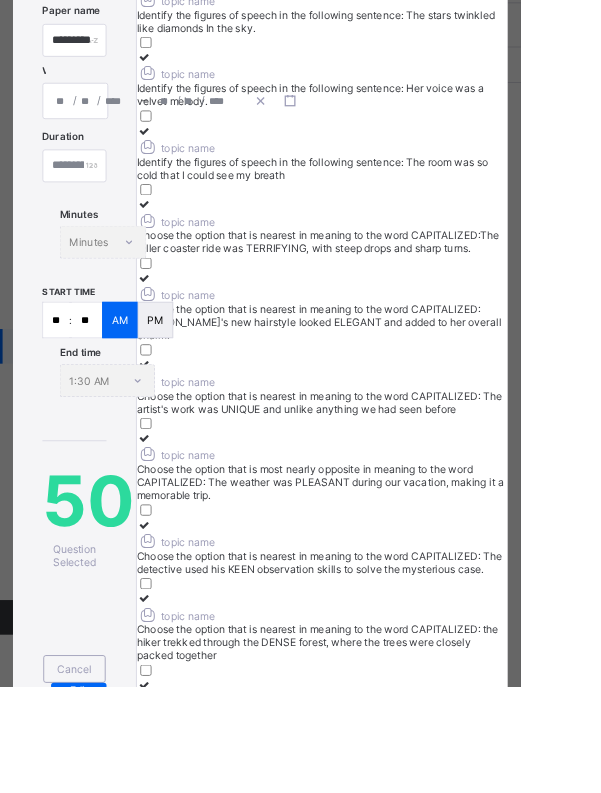 type on "*" 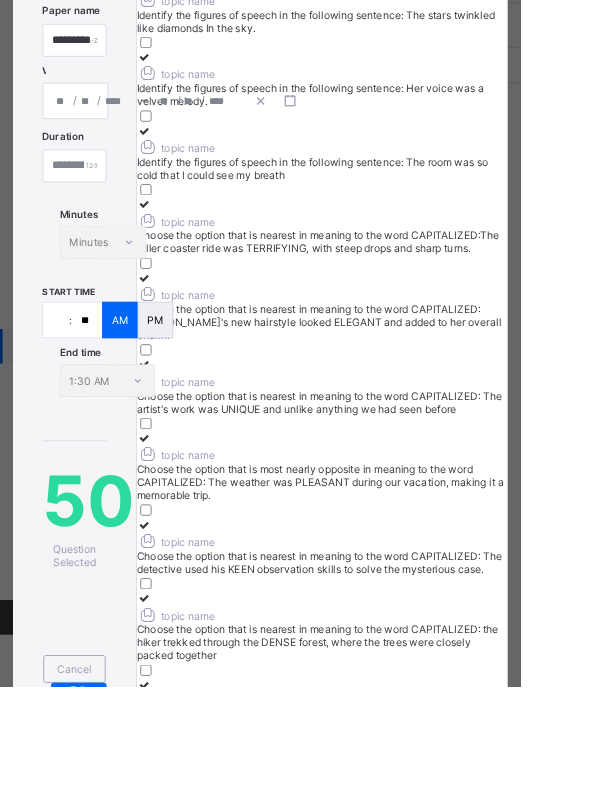type on "*" 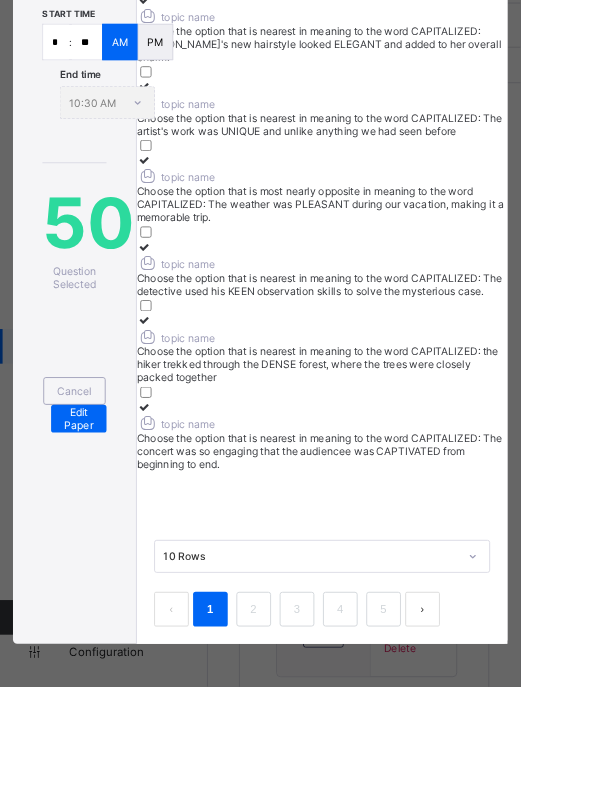 scroll, scrollTop: 546, scrollLeft: 0, axis: vertical 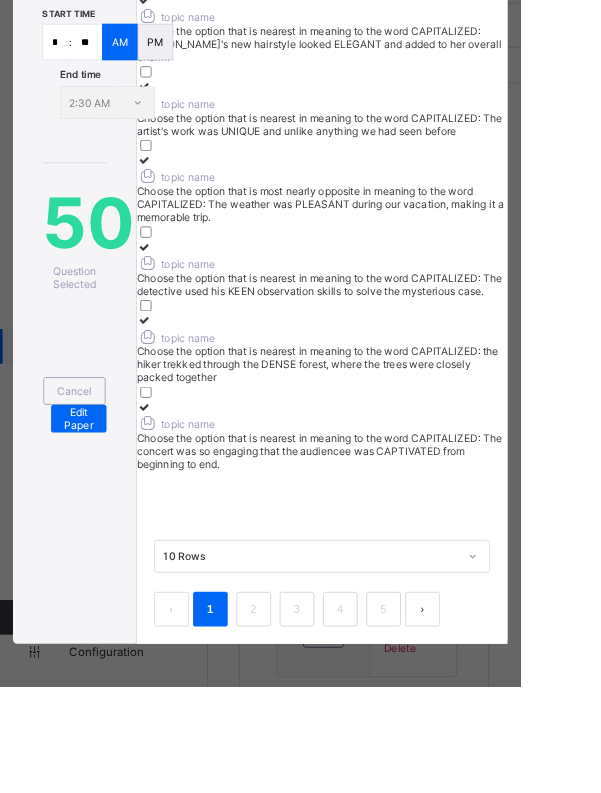 type on "**" 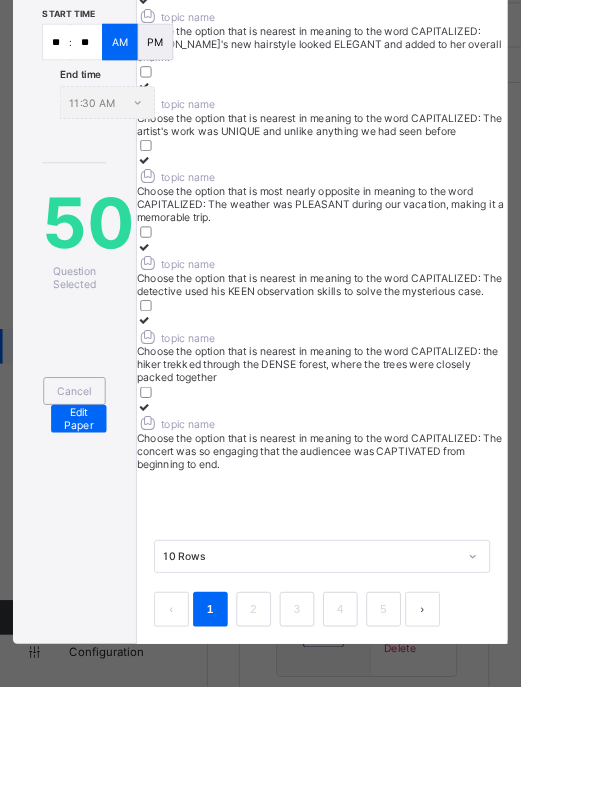 click on "Edit Paper" at bounding box center [91, 483] 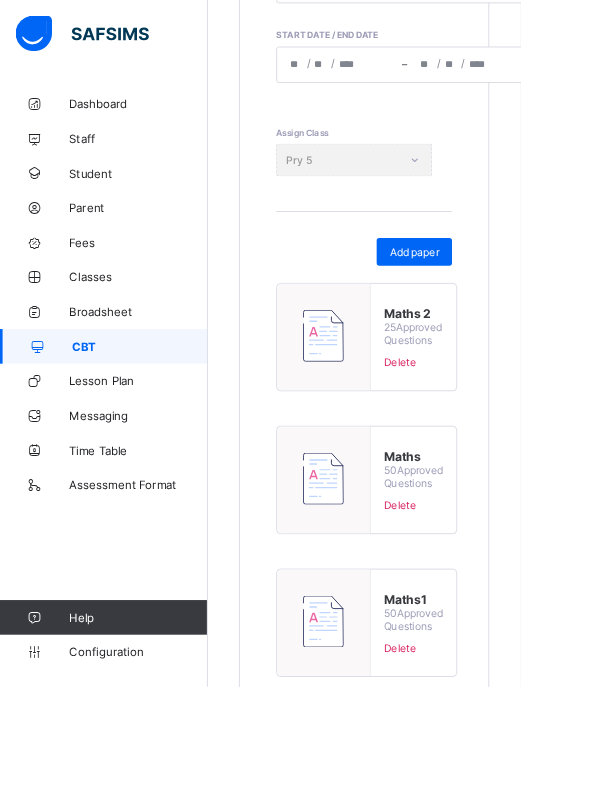 type 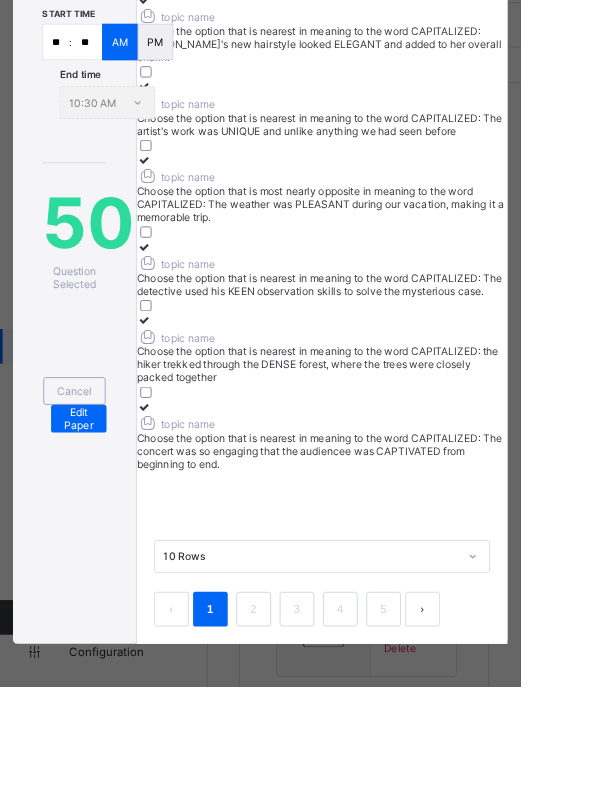 type on "*****" 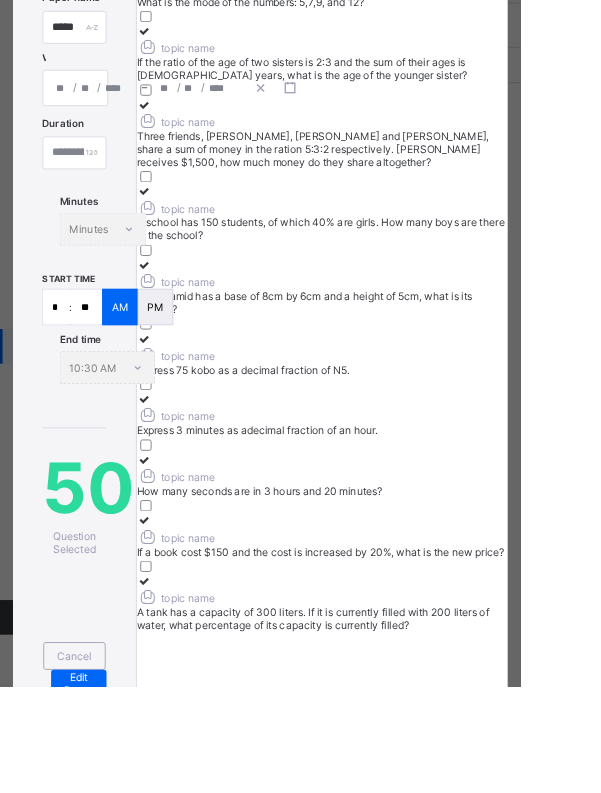 scroll, scrollTop: 546, scrollLeft: 0, axis: vertical 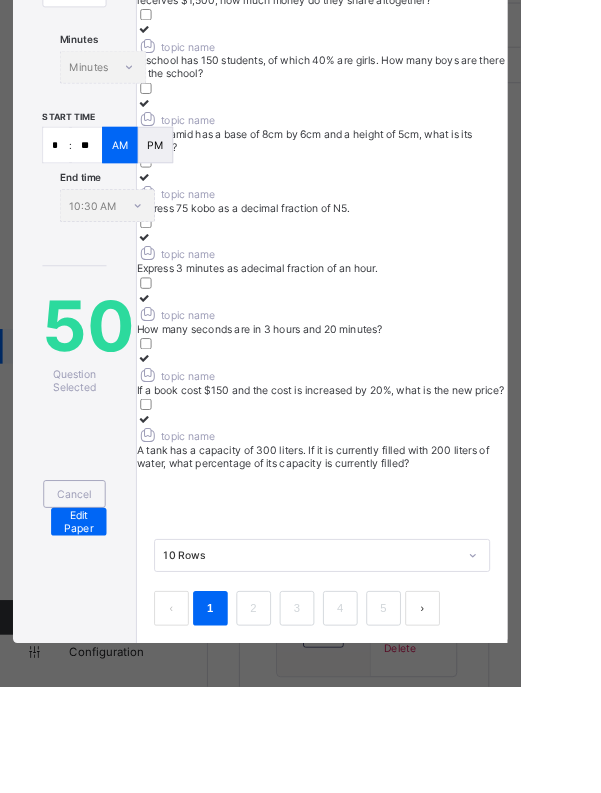 click on "*" at bounding box center (65, 168) 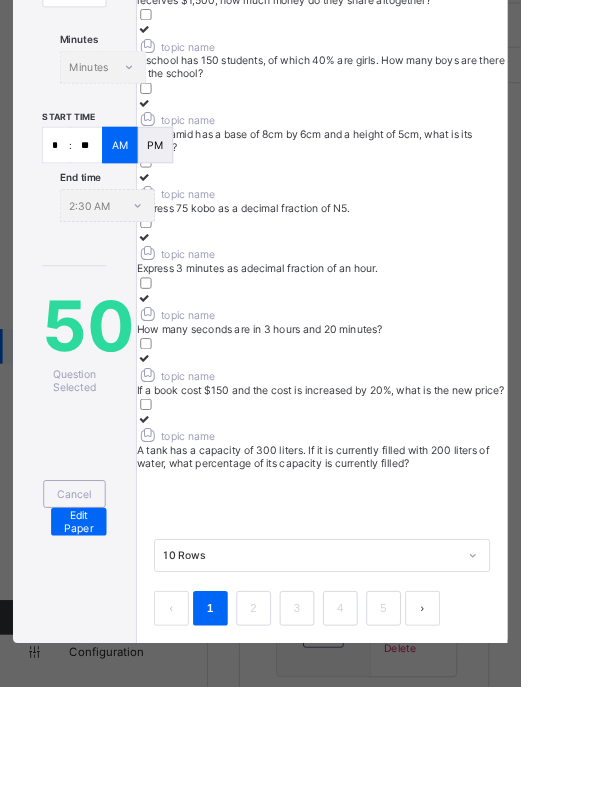 type on "**" 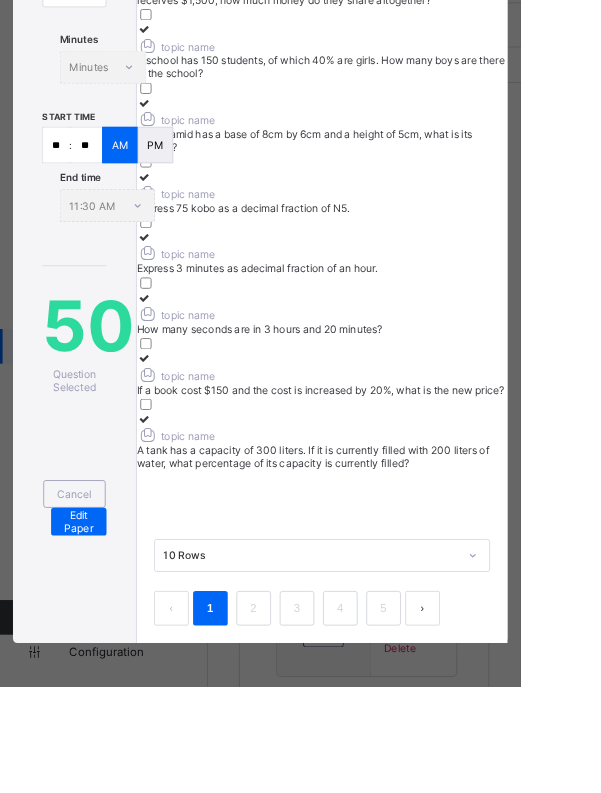 click on "Edit Paper" at bounding box center [91, 603] 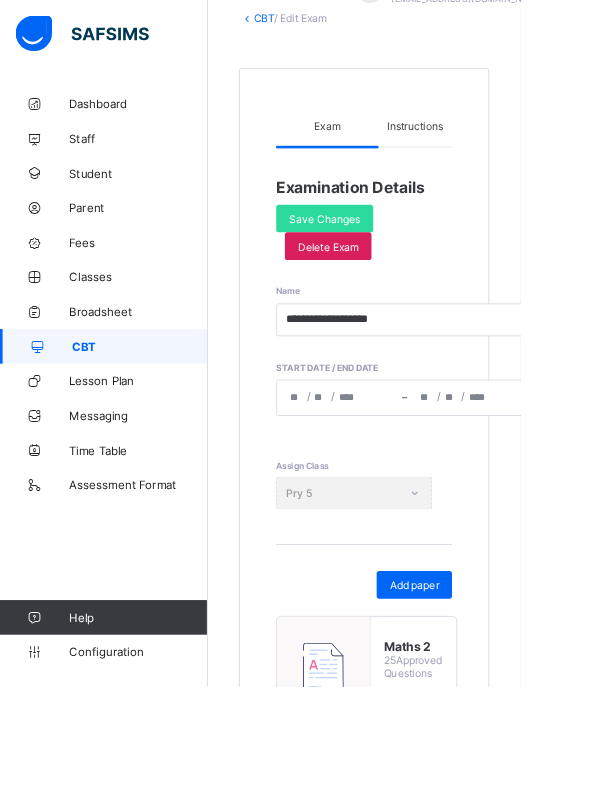 scroll, scrollTop: 102, scrollLeft: 0, axis: vertical 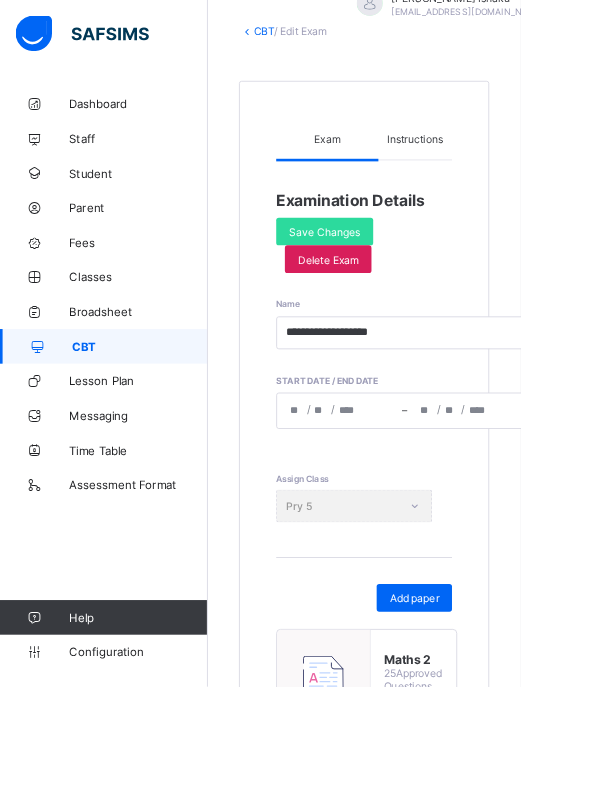 click on "Save Changes" at bounding box center (375, 267) 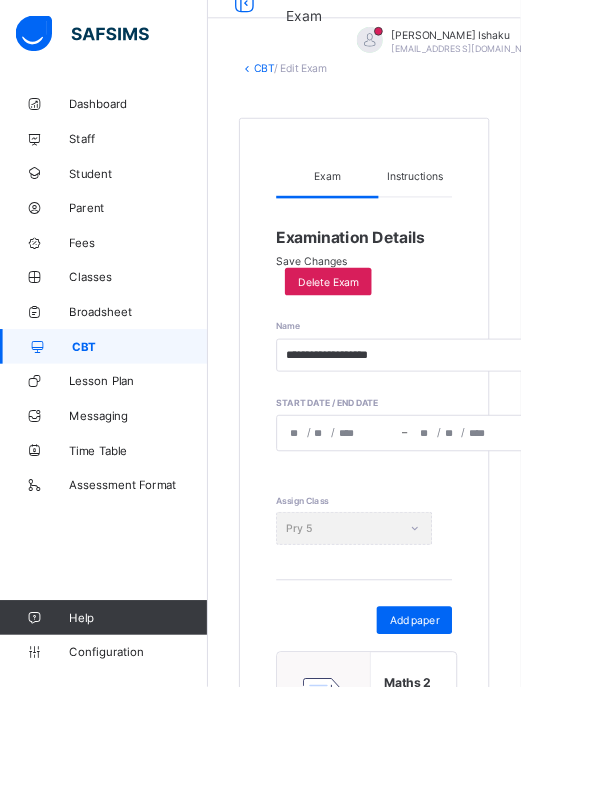 scroll, scrollTop: 0, scrollLeft: 0, axis: both 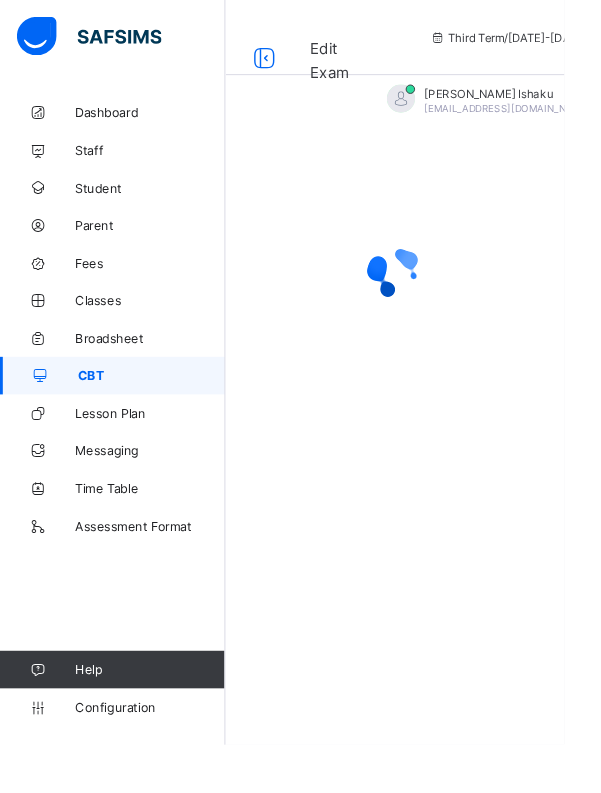 click at bounding box center [282, 61] 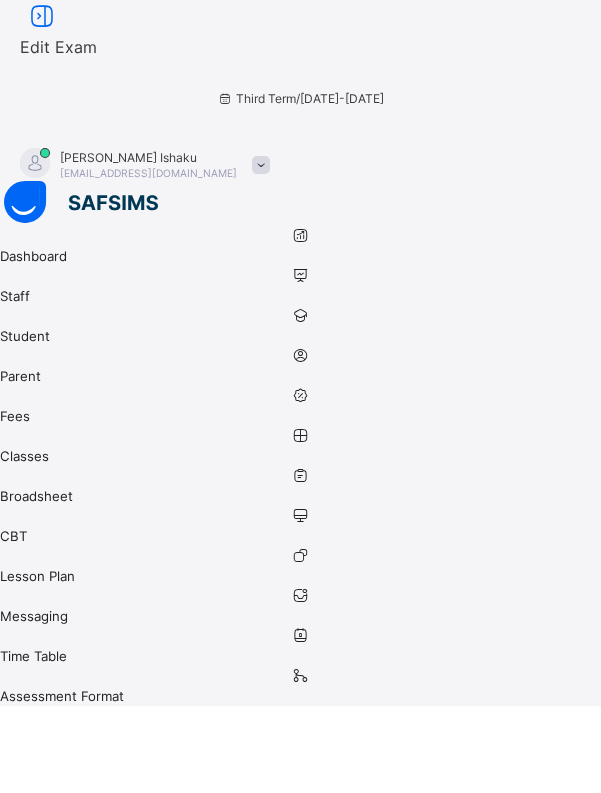 click at bounding box center [42, 16] 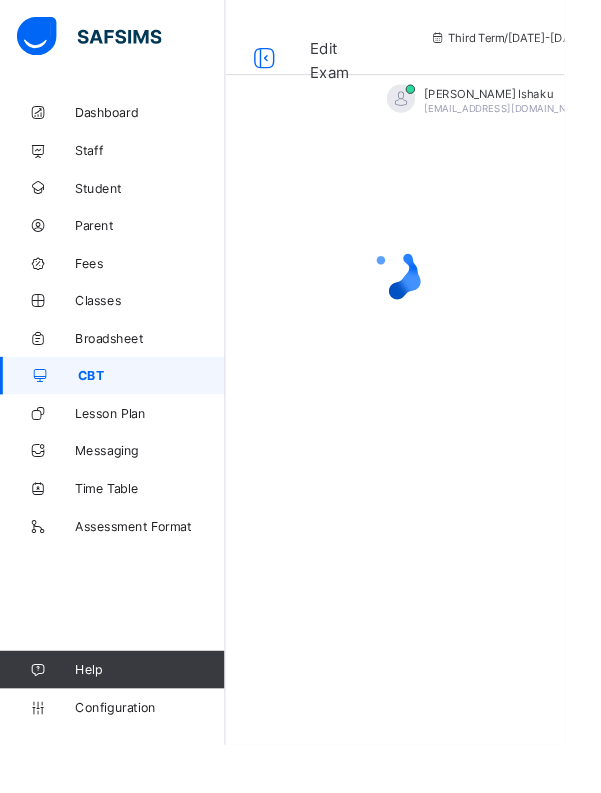 click on "CBT" at bounding box center [120, 400] 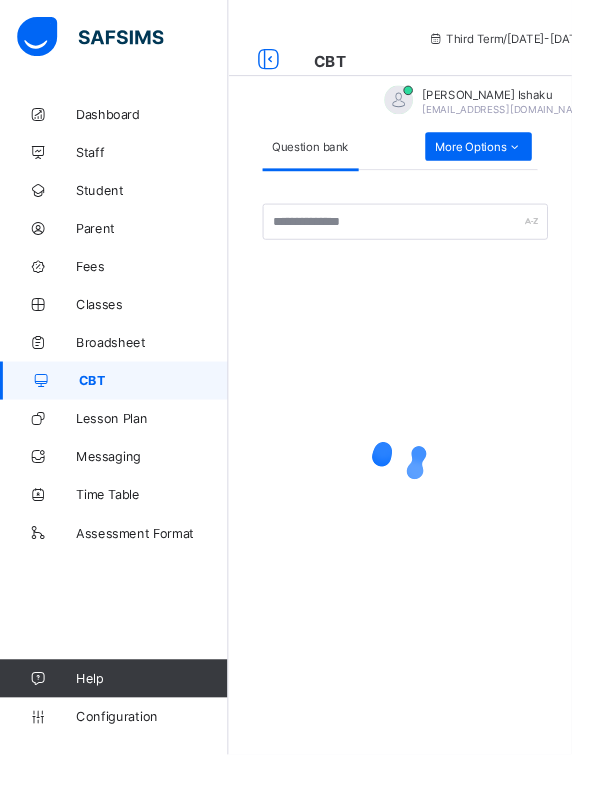 click on "More Options" at bounding box center [503, 154] 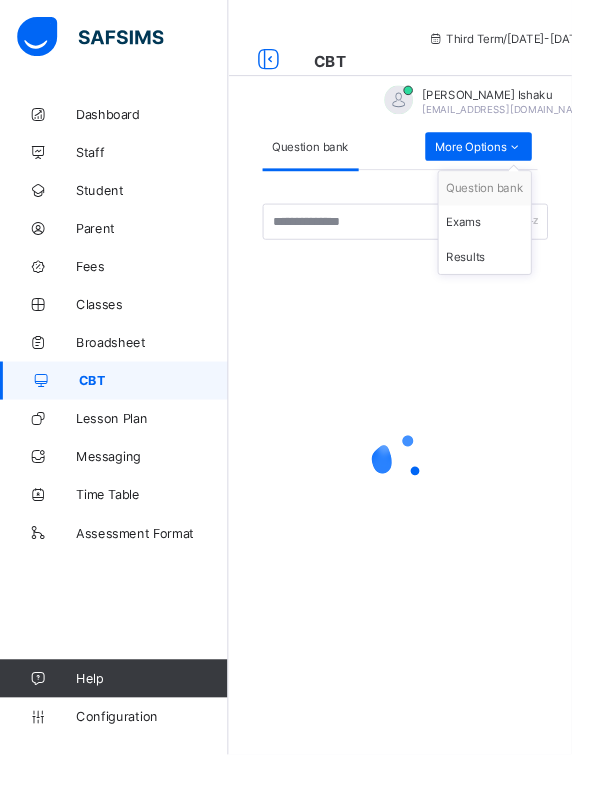 click on "Exams" at bounding box center (509, 234) 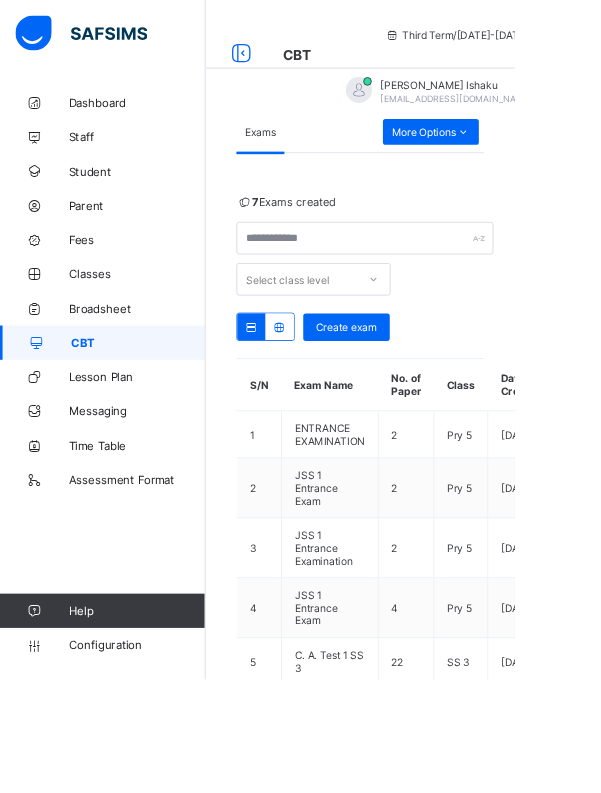 click on "View all papers Make actvie" at bounding box center (0, 0) 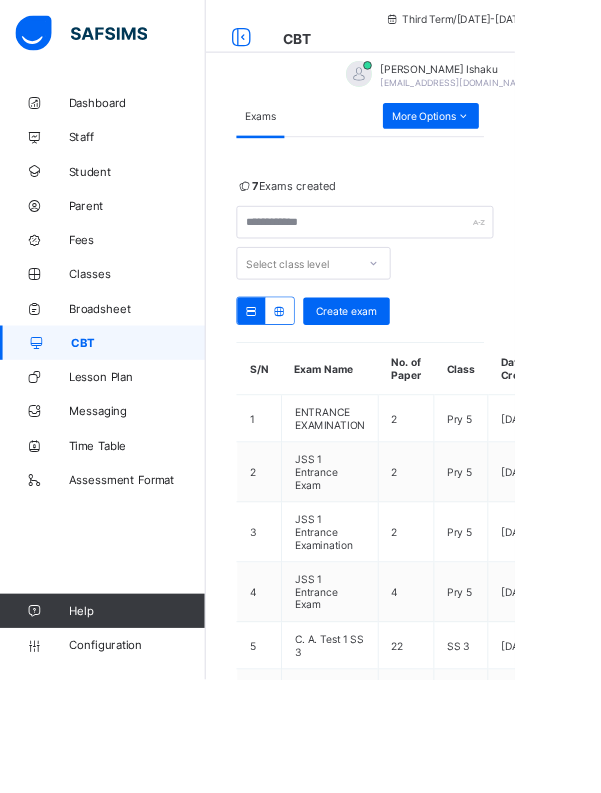 click at bounding box center [676, 620] 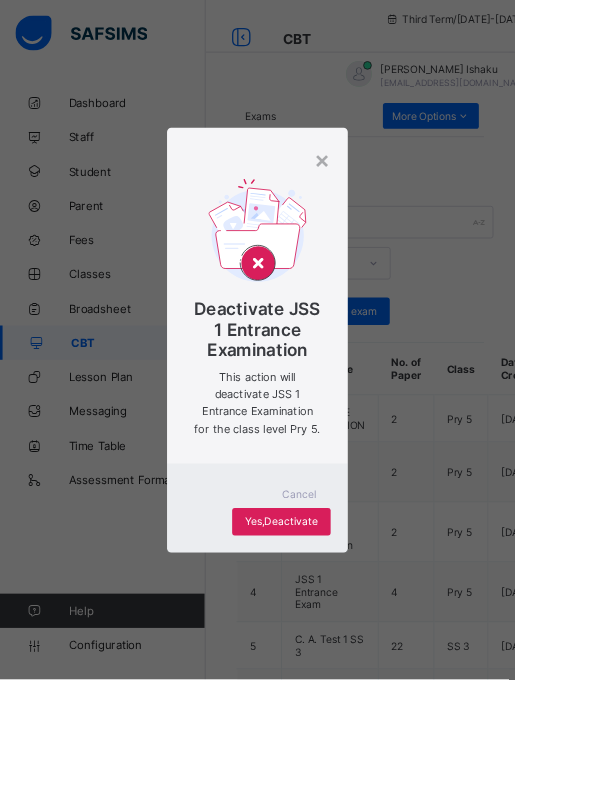 click on "Yes,  Deactivate" at bounding box center [328, 608] 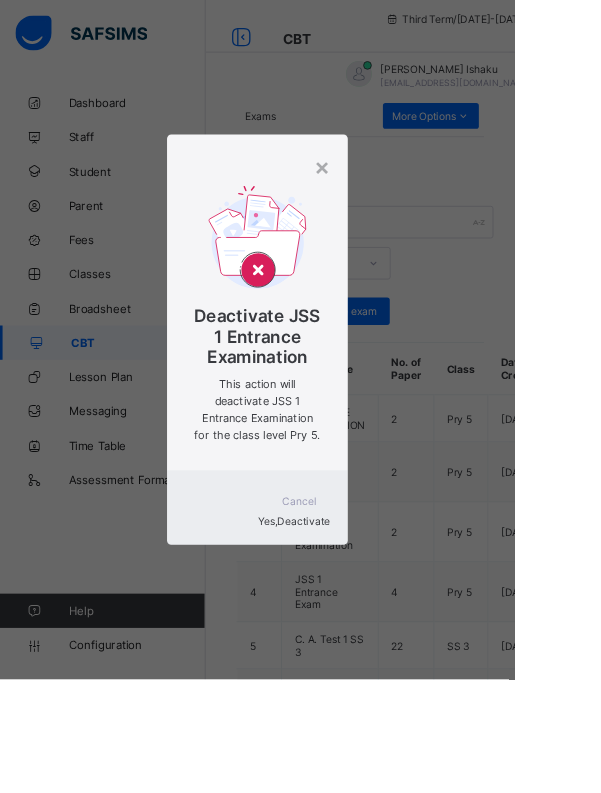 scroll, scrollTop: 0, scrollLeft: 0, axis: both 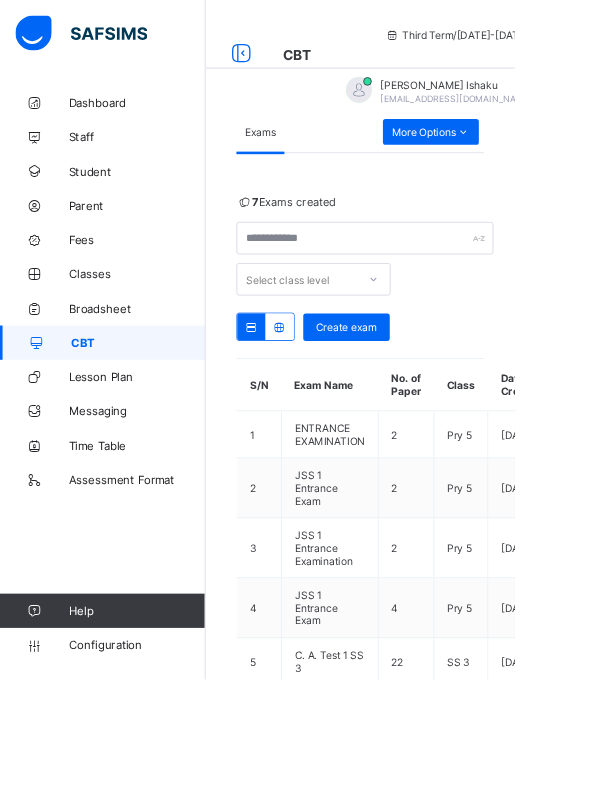 click on "View all papers Make actvie" at bounding box center [0, 0] 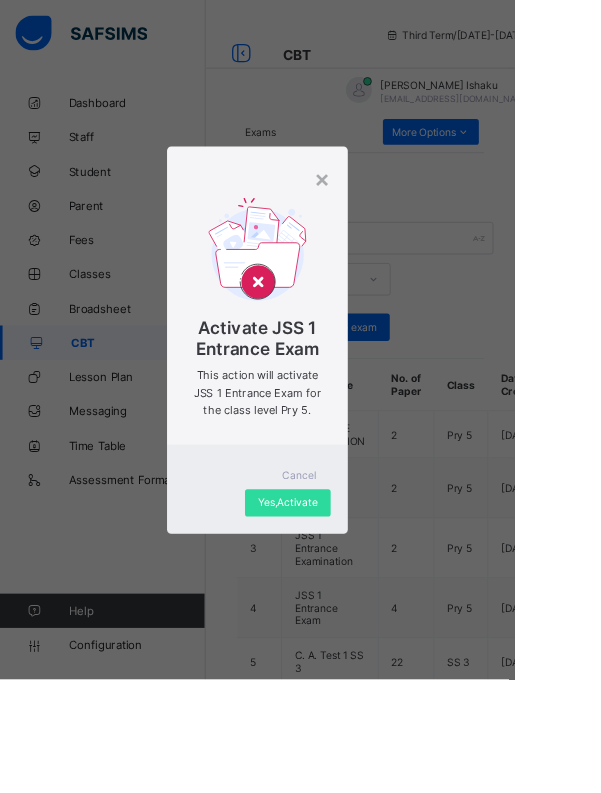click on "Yes,  Activate" at bounding box center [336, 586] 